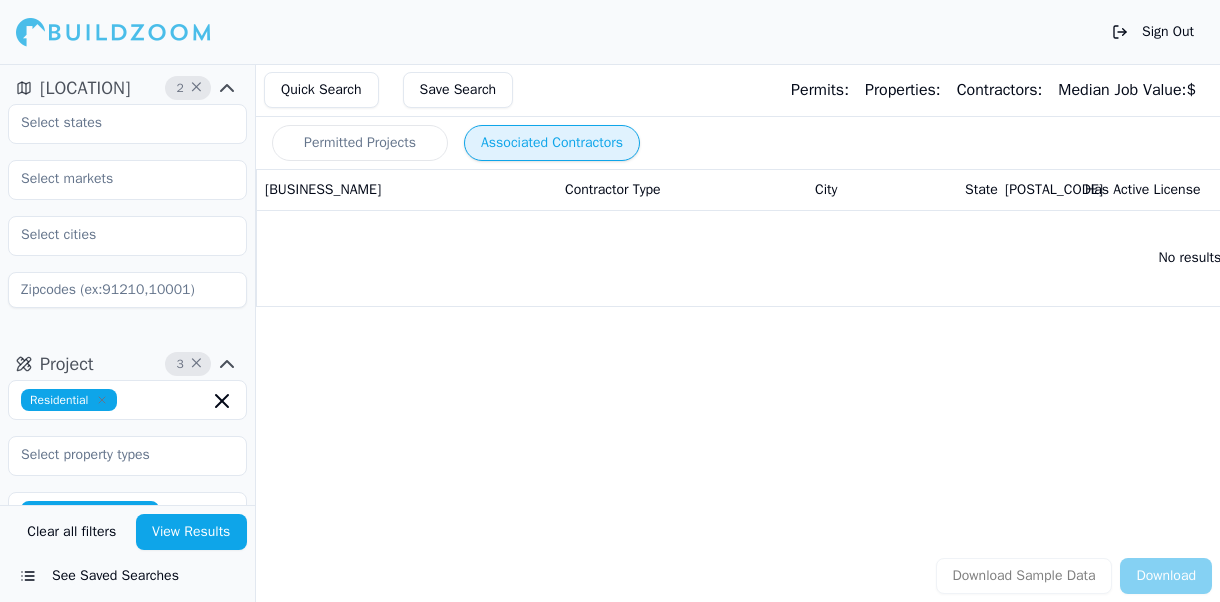 scroll, scrollTop: 0, scrollLeft: 0, axis: both 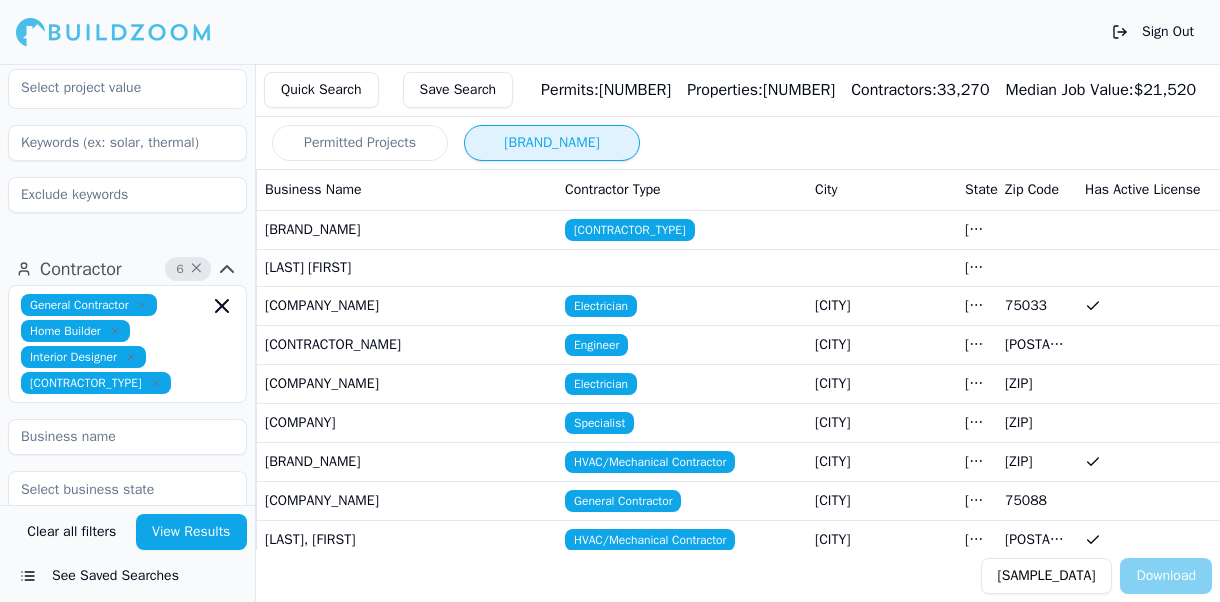 click on "View Results" at bounding box center (192, 532) 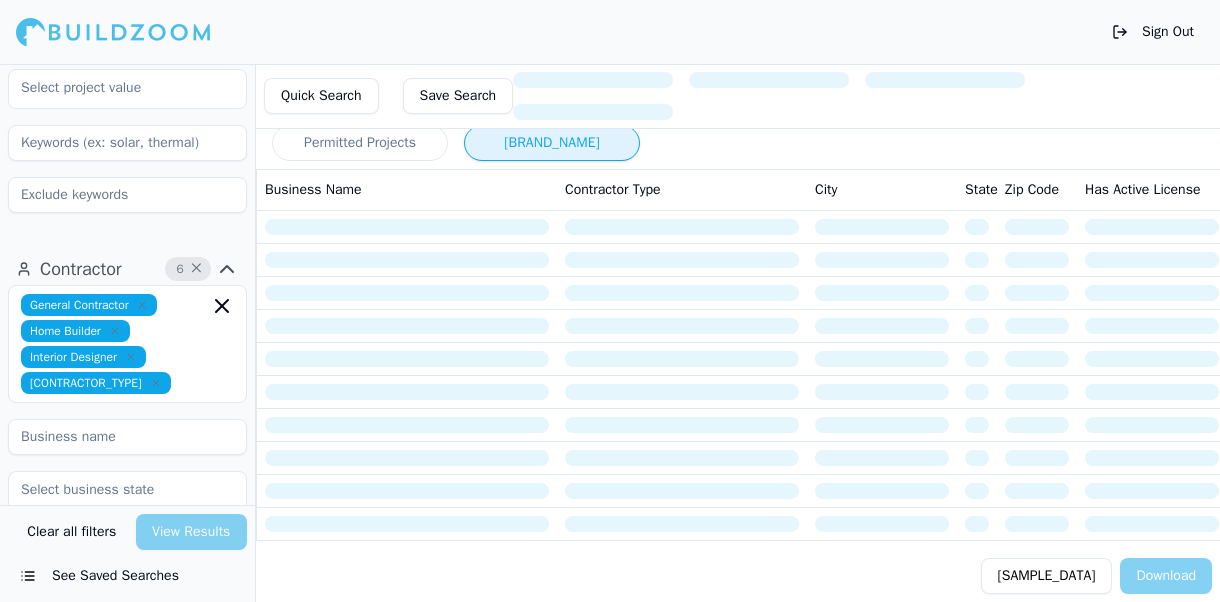 click on "Permitted Projects" at bounding box center [360, 143] 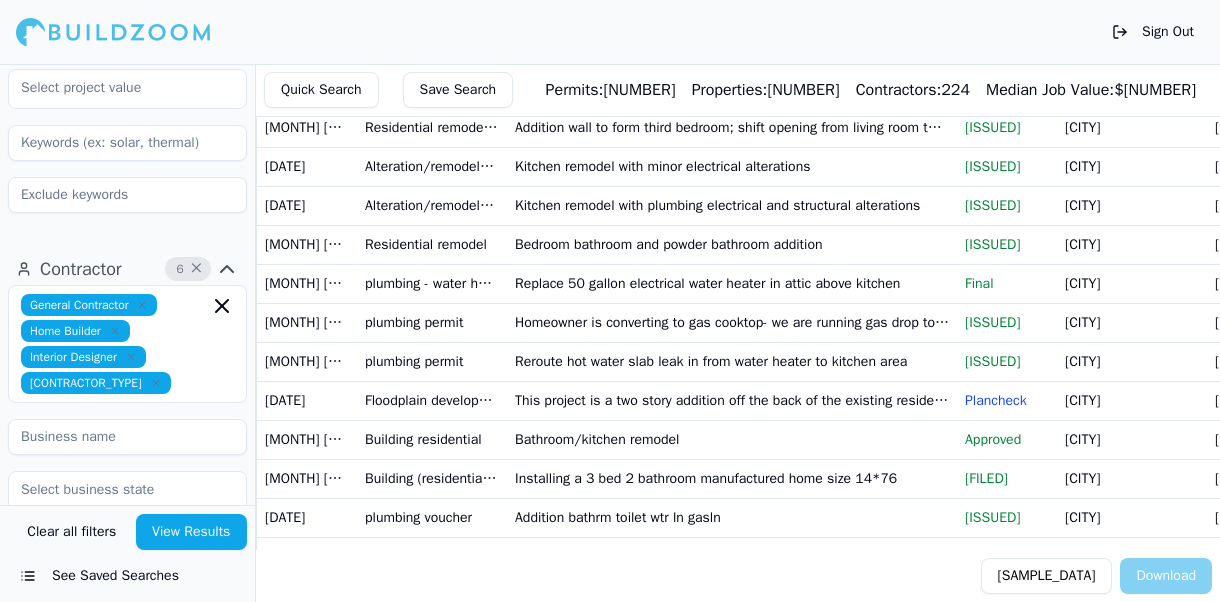 scroll, scrollTop: 0, scrollLeft: 0, axis: both 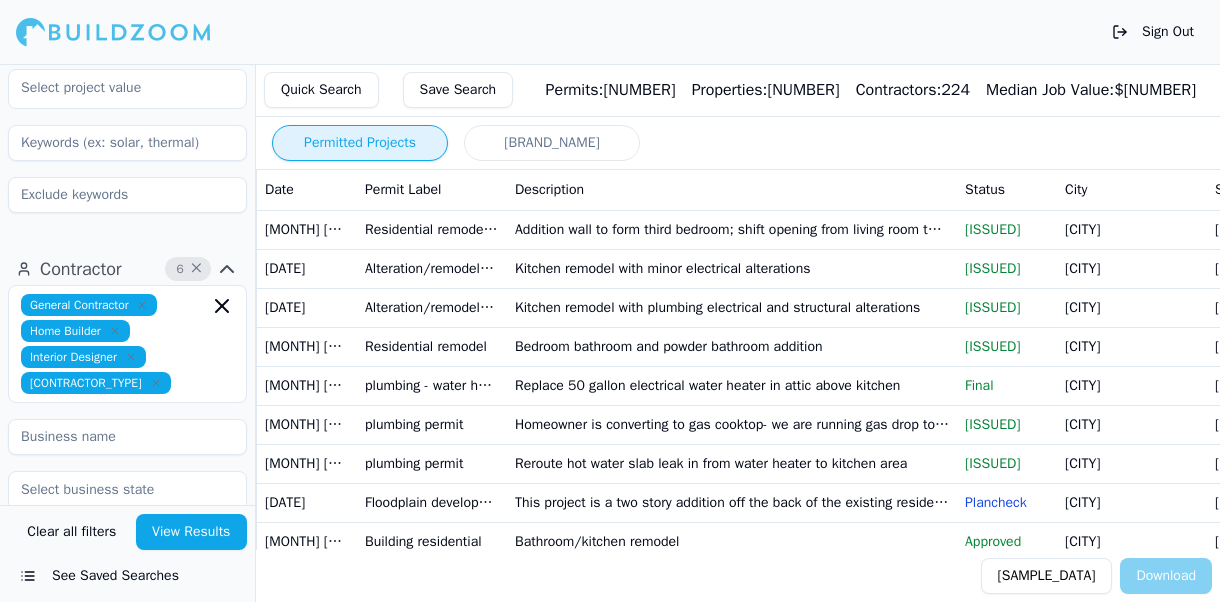 click on "Alteration/remodel/addition - residential" at bounding box center [432, 229] 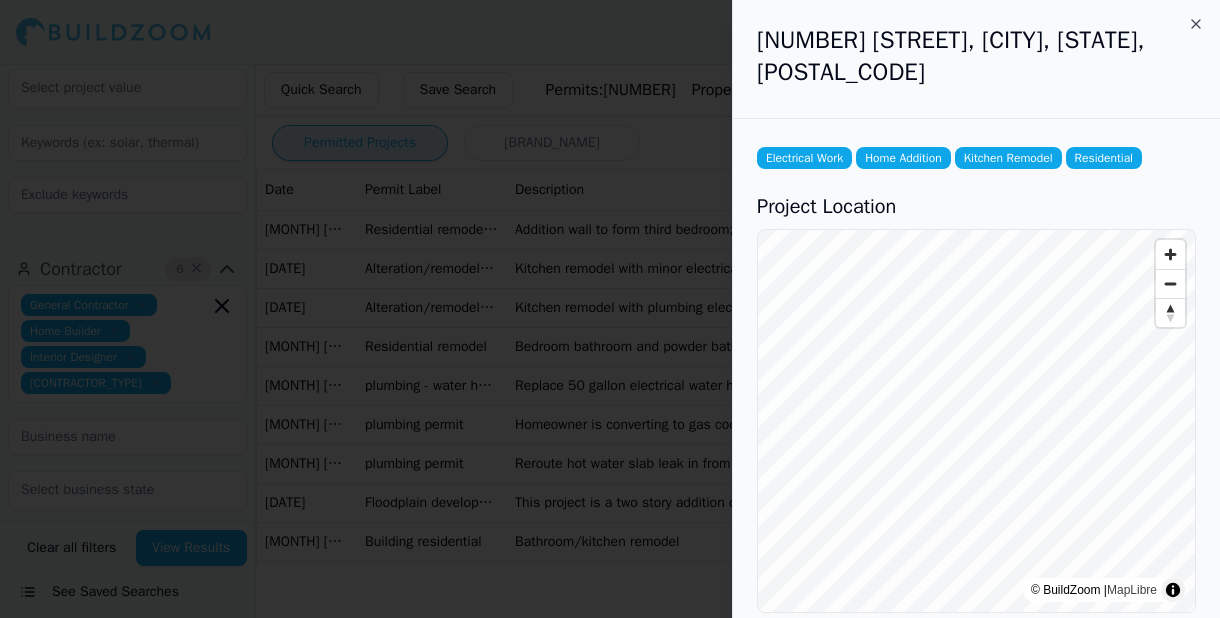 click on "[NUMBER] [STREET], [CITY], [STATE], [POSTAL_CODE]" at bounding box center [976, 59] 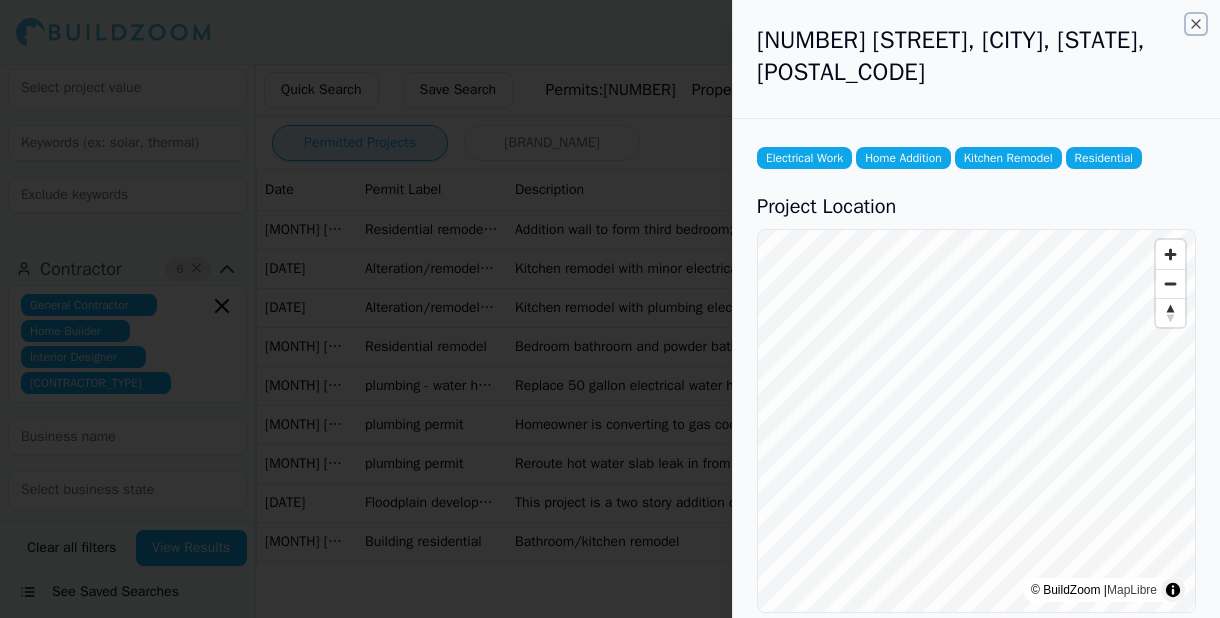 click at bounding box center [1196, 24] 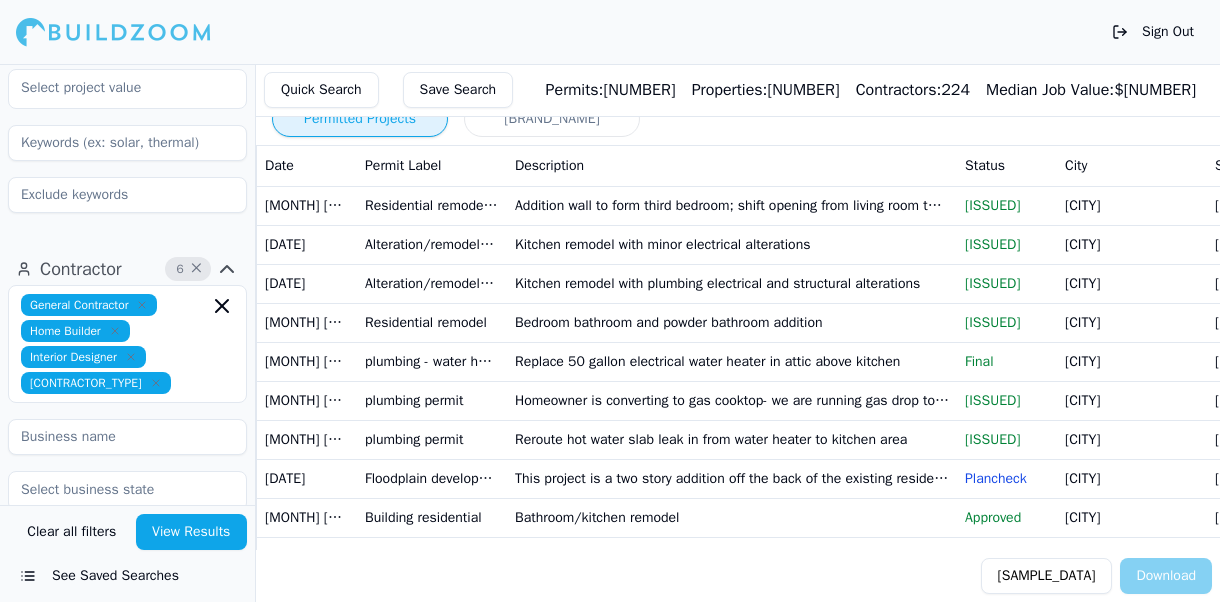 scroll, scrollTop: 0, scrollLeft: 0, axis: both 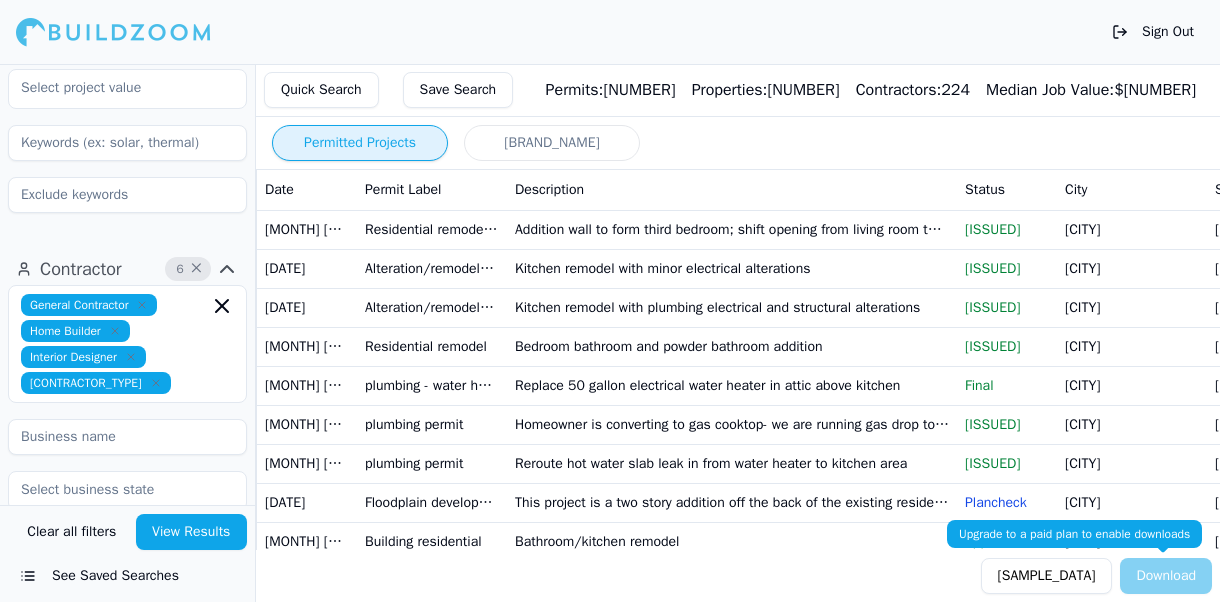 click on "Download" at bounding box center [1166, 576] 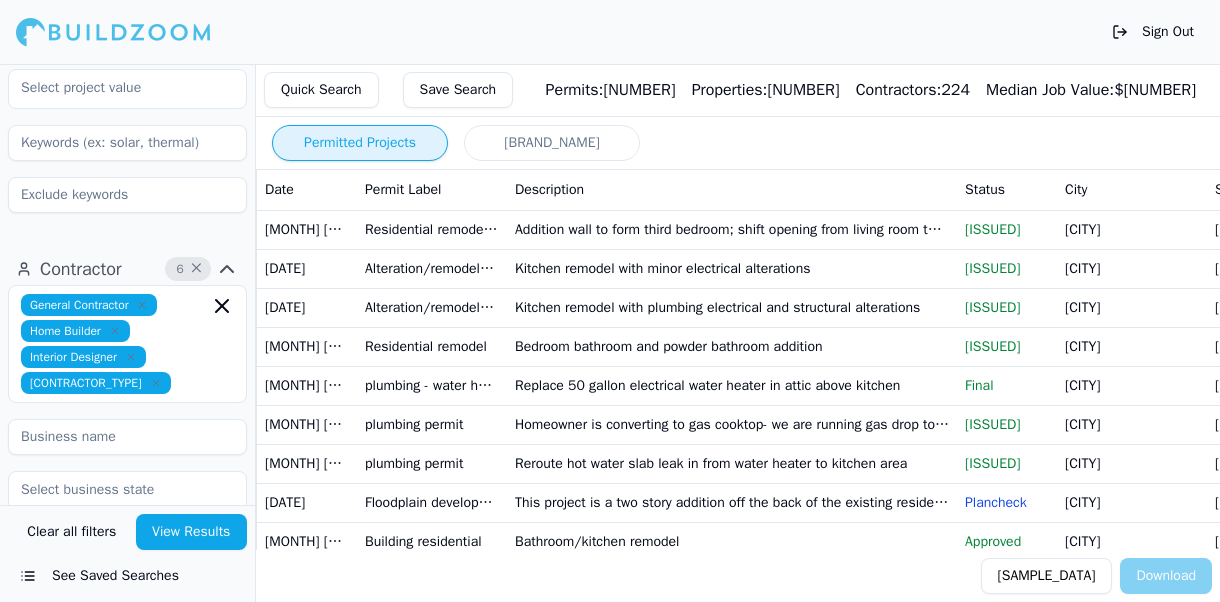 click on "Download Sample Data Download" at bounding box center [610, 576] 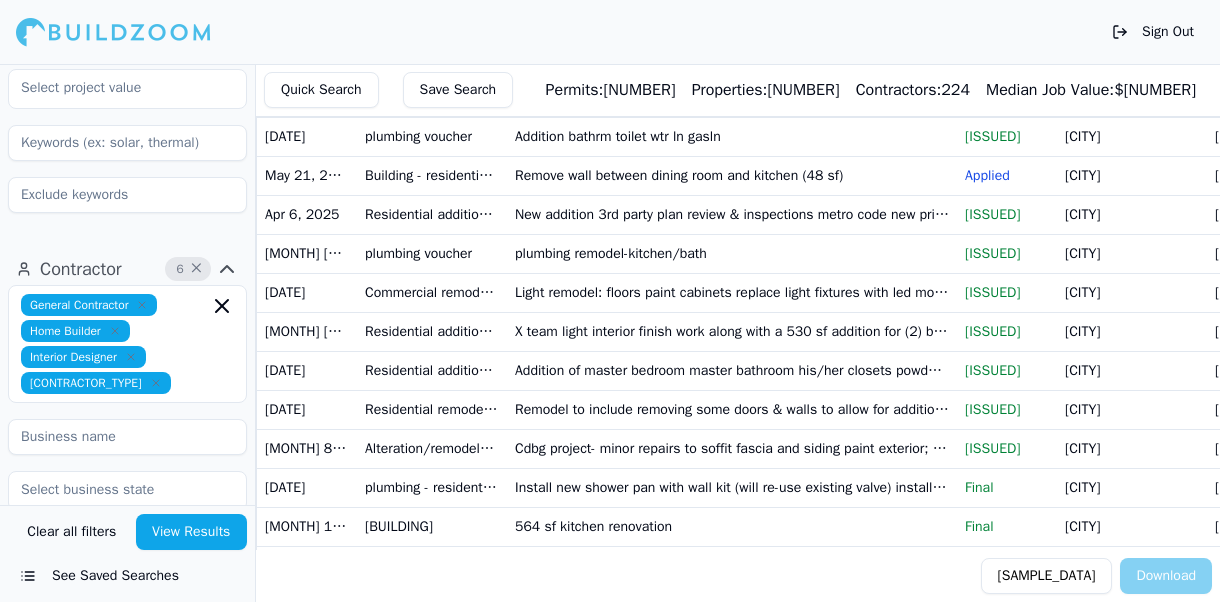 scroll, scrollTop: 0, scrollLeft: 0, axis: both 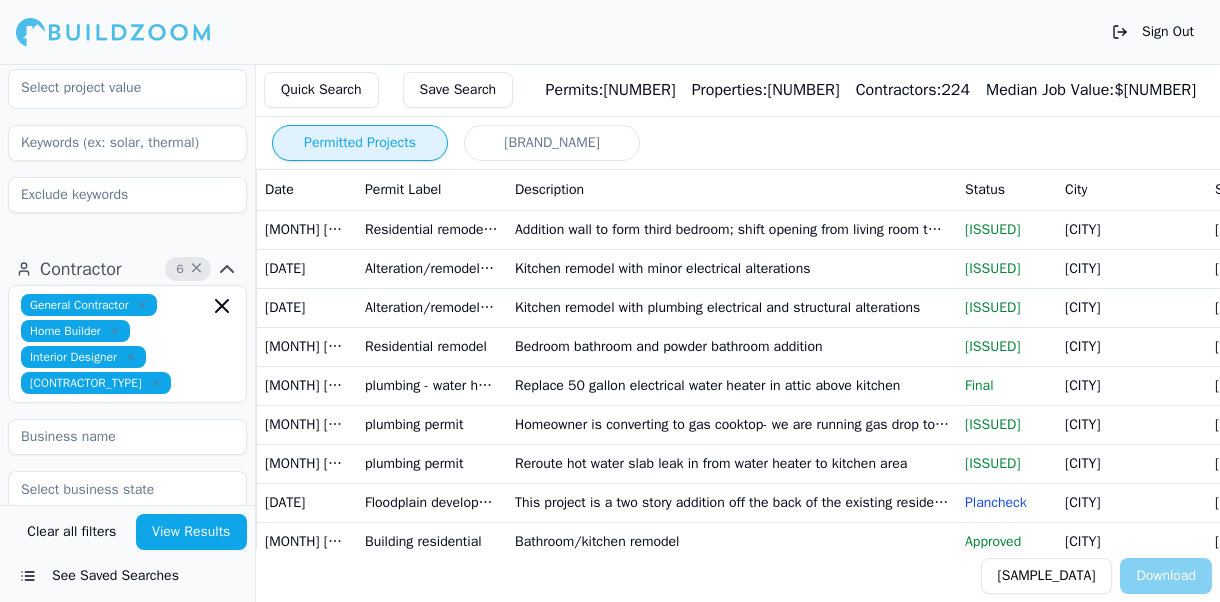 click on "[BRAND_NAME]" at bounding box center [552, 143] 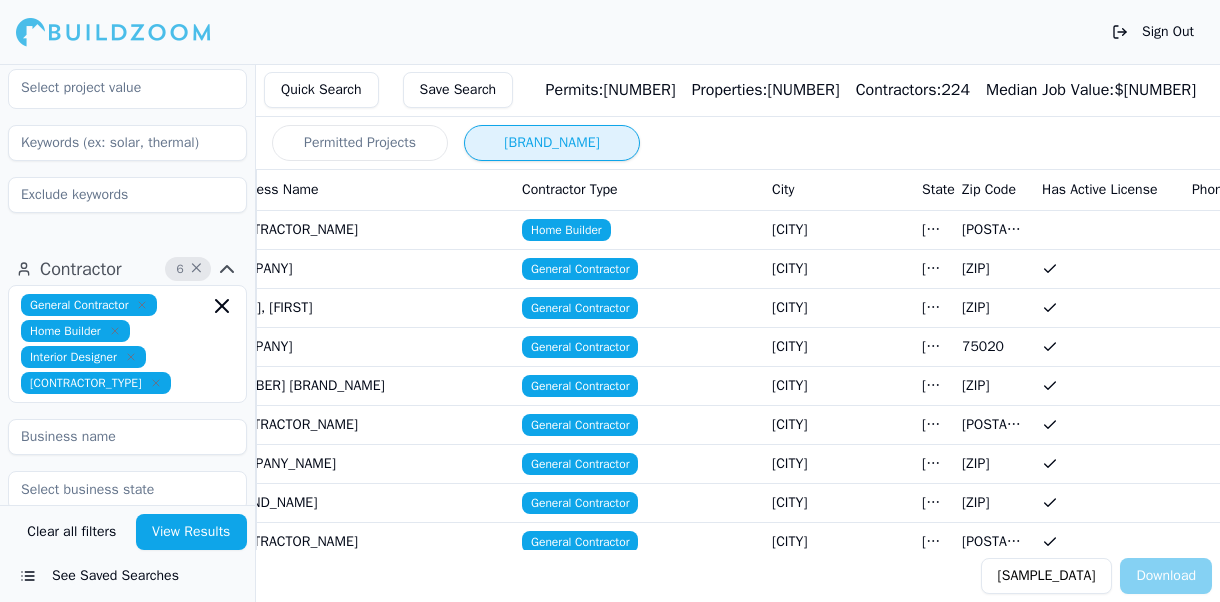 scroll, scrollTop: 0, scrollLeft: 0, axis: both 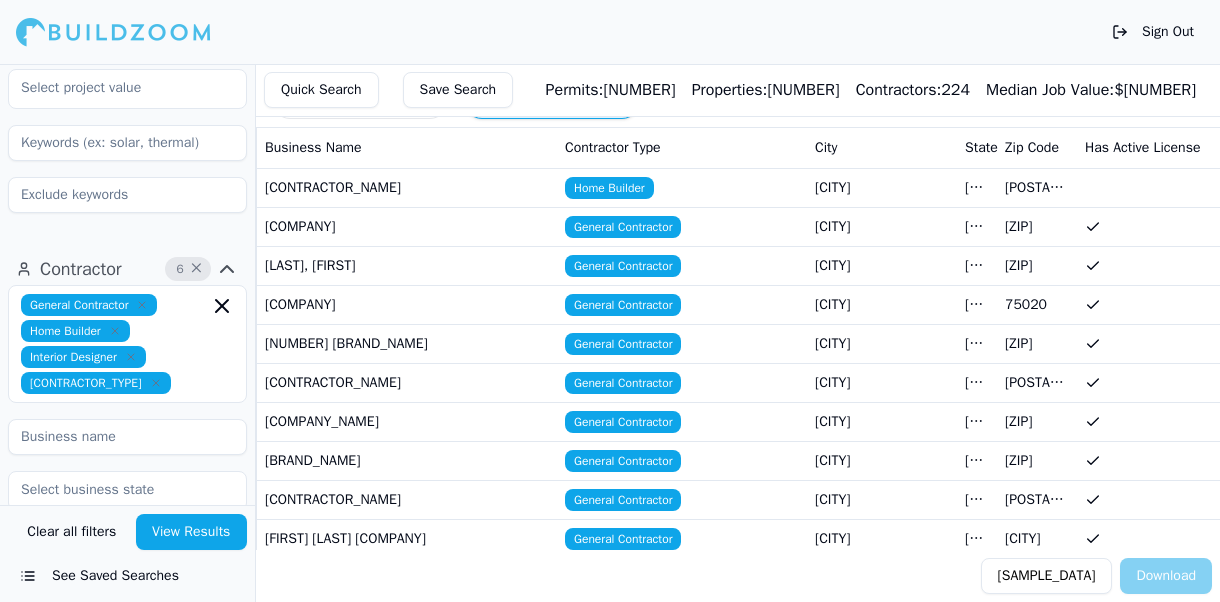 click on "[COMPANY]" at bounding box center (407, 187) 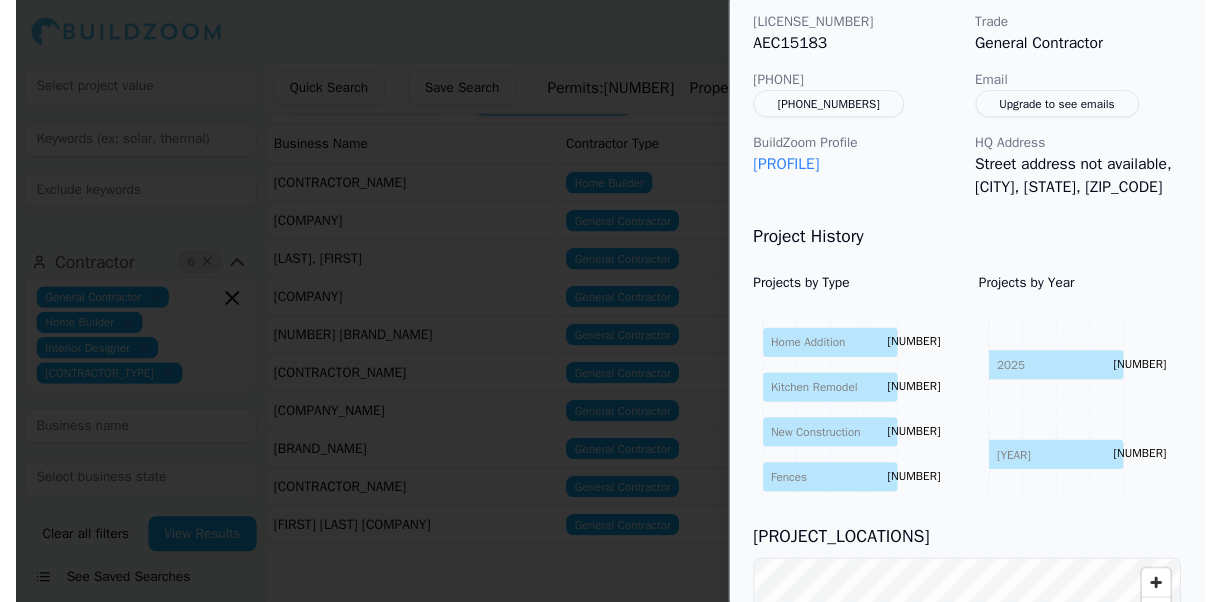 scroll, scrollTop: 74, scrollLeft: 0, axis: vertical 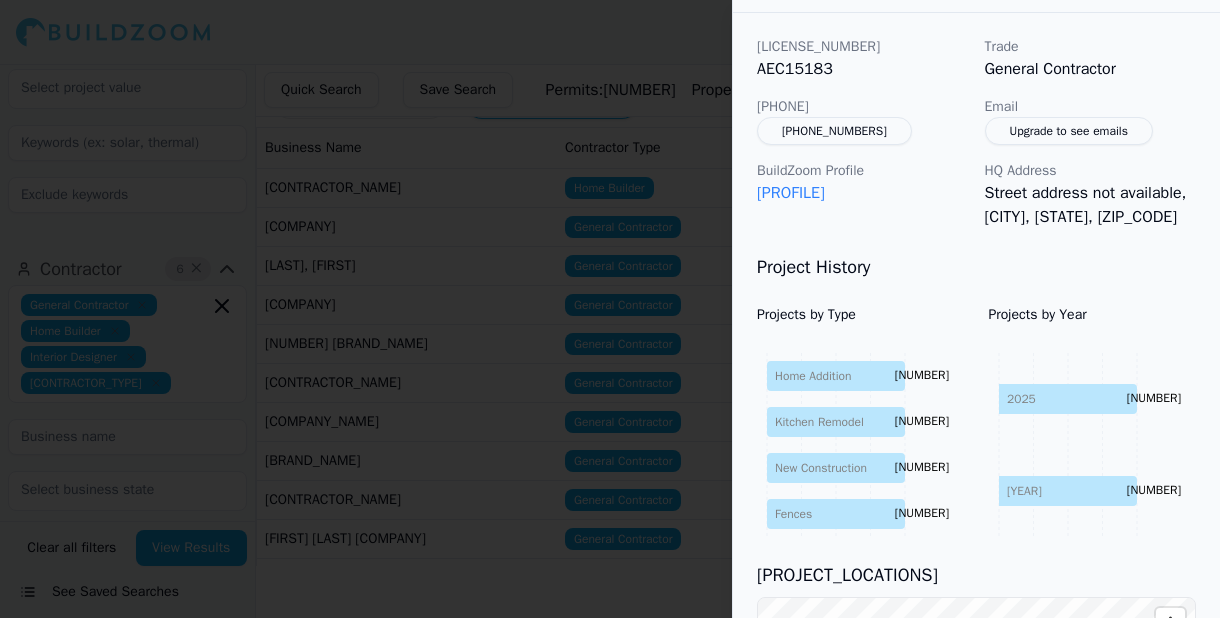 click on "[PROFILE]" at bounding box center [791, 193] 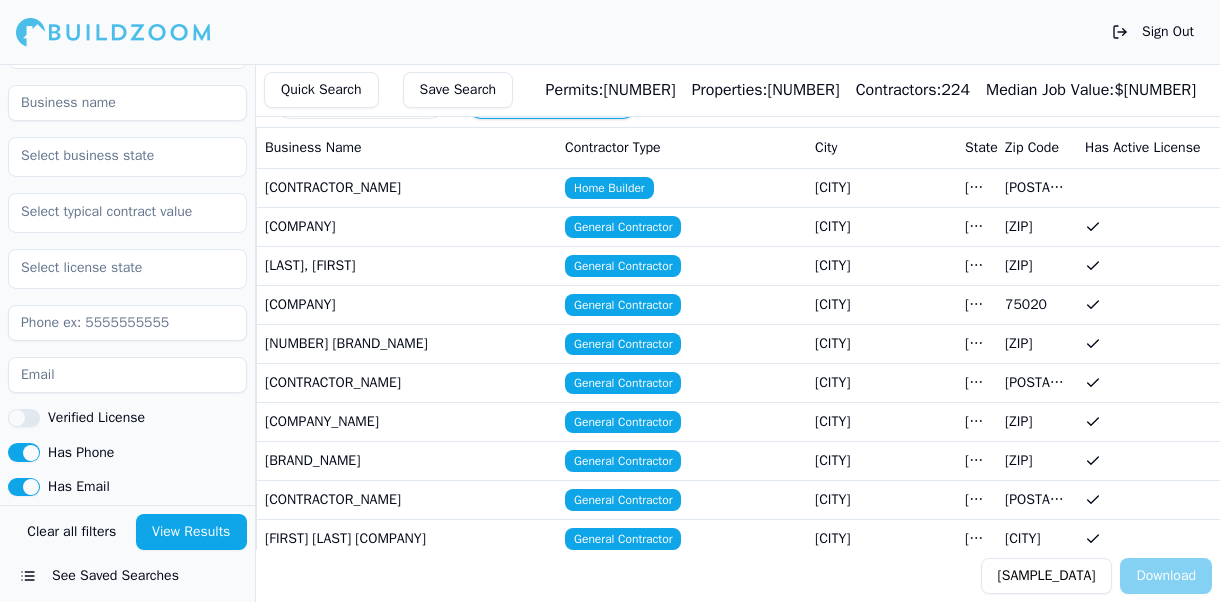 scroll, scrollTop: 1186, scrollLeft: 0, axis: vertical 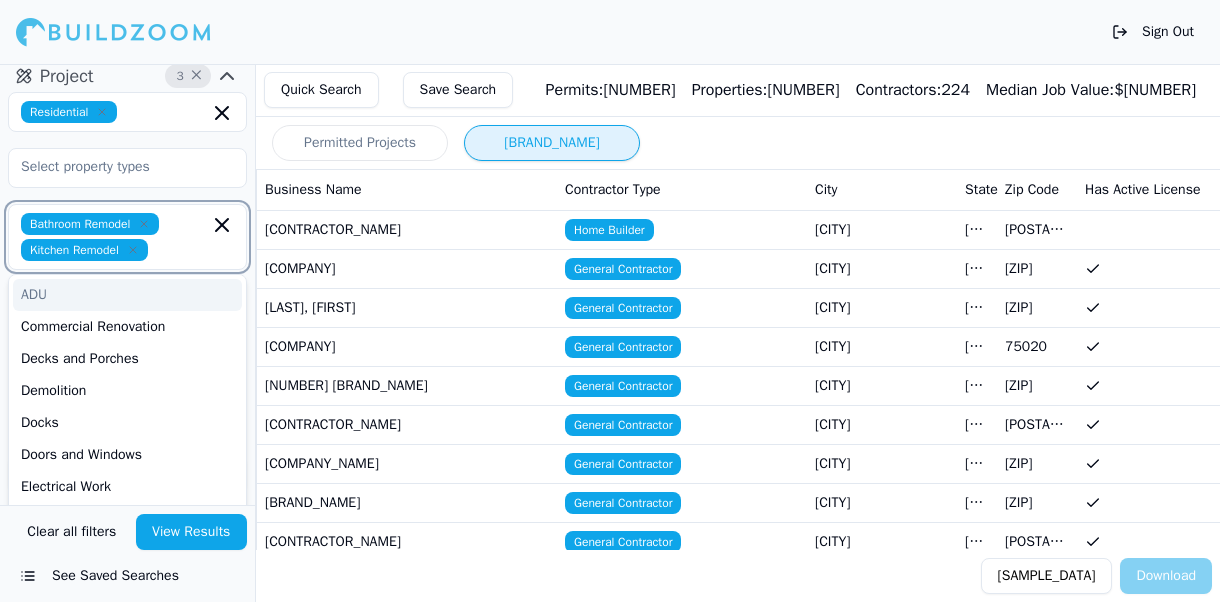 click at bounding box center (182, 250) 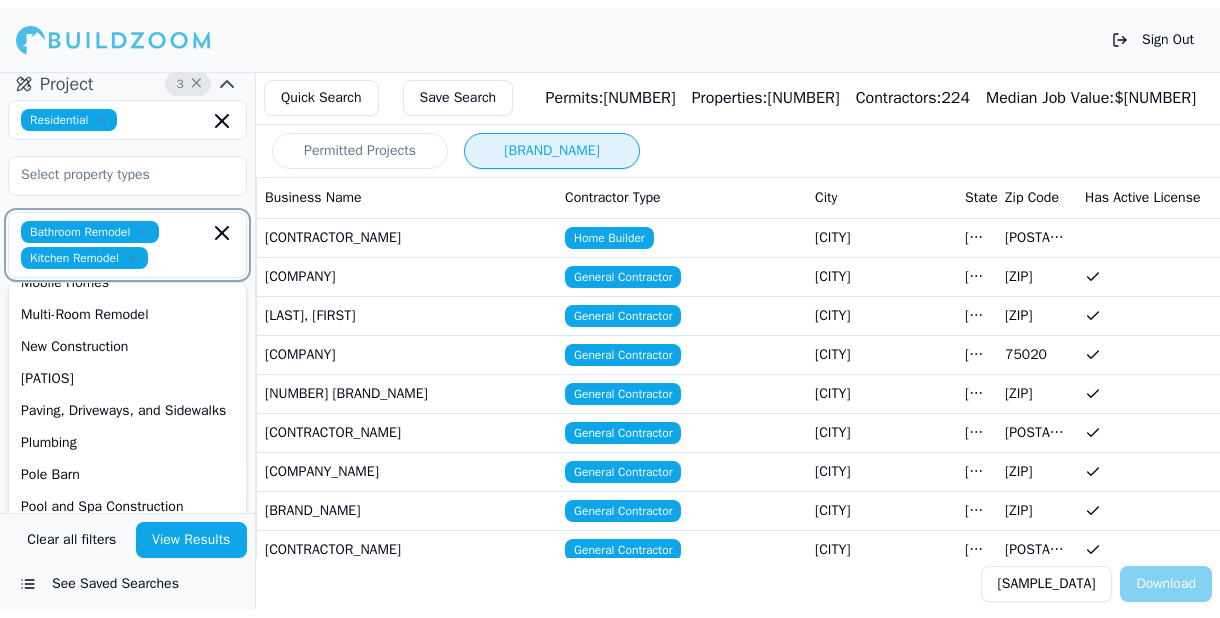 scroll, scrollTop: 615, scrollLeft: 0, axis: vertical 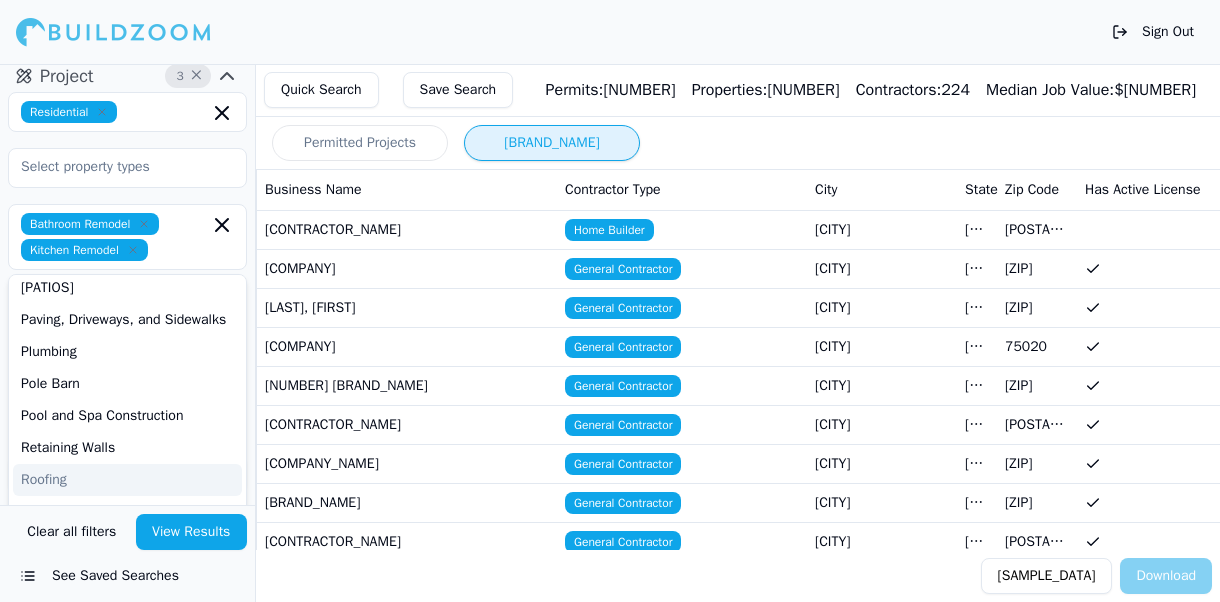 click on "View Results" at bounding box center (192, 532) 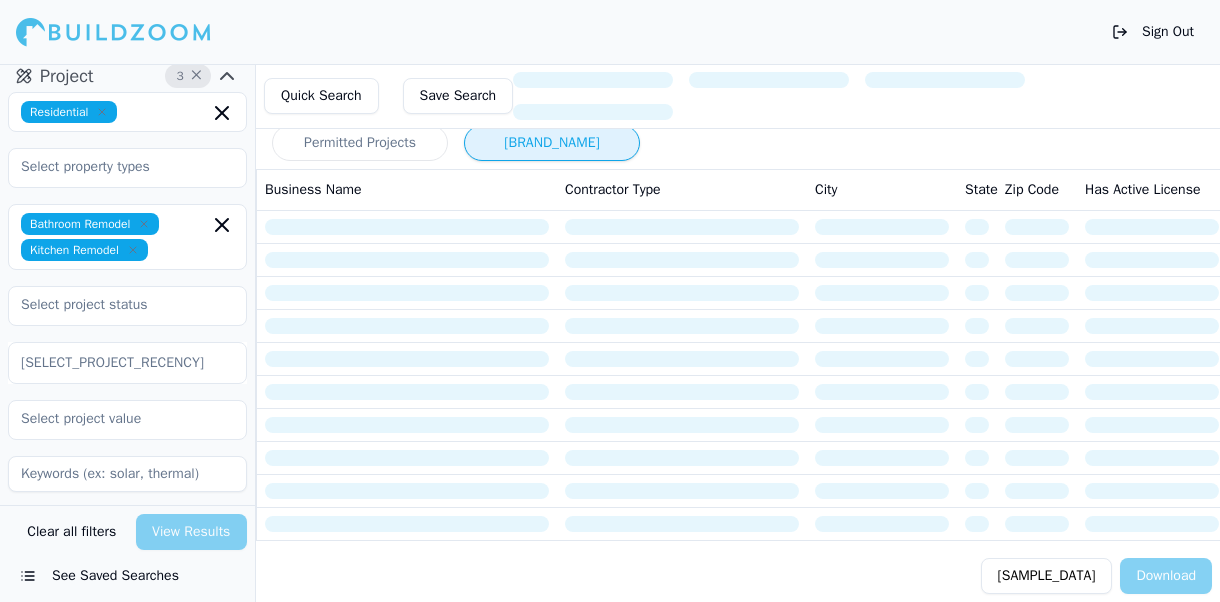 click on "Quick Search" at bounding box center [321, 96] 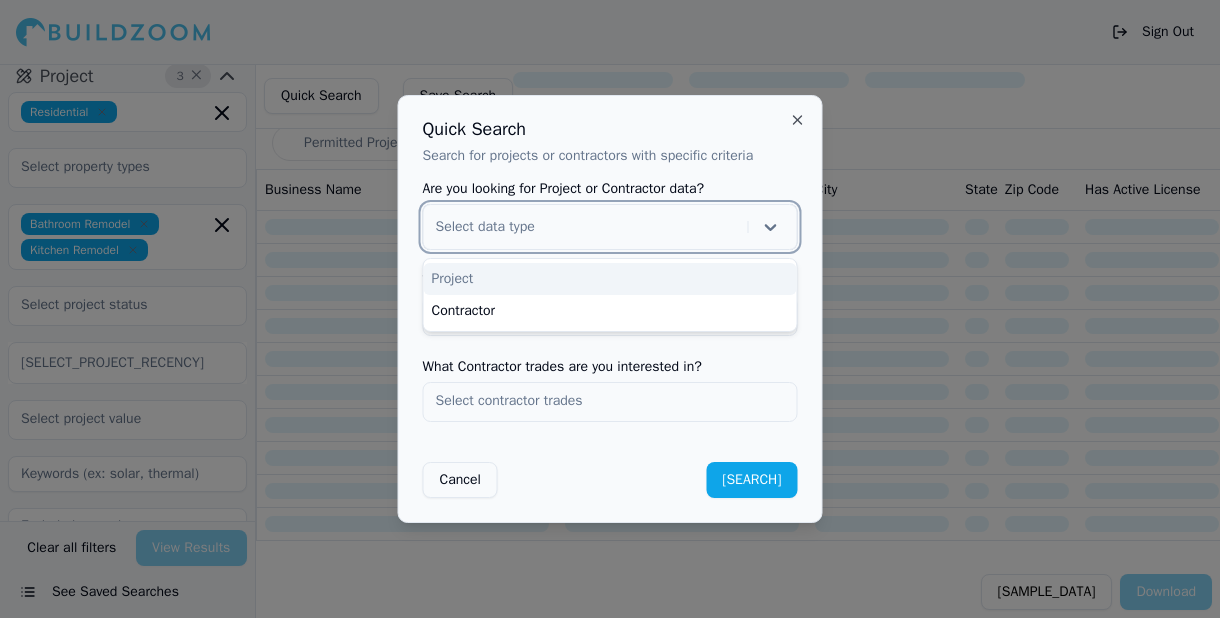 click on "Select data type" at bounding box center [610, 227] 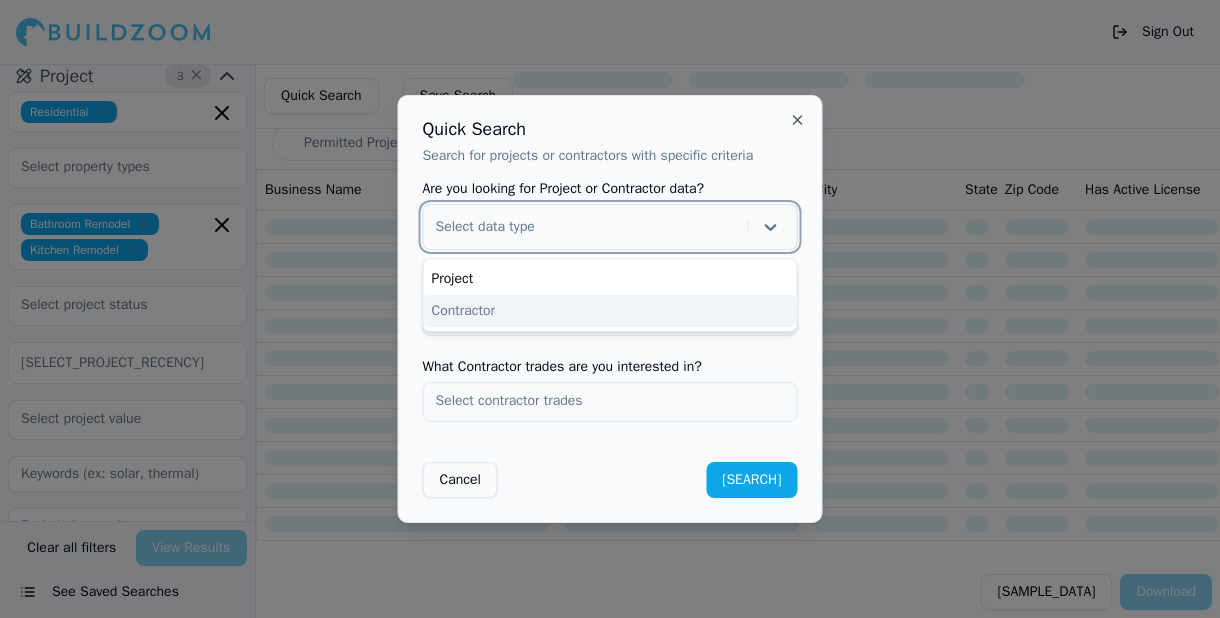 click on "Contractor" at bounding box center [610, 311] 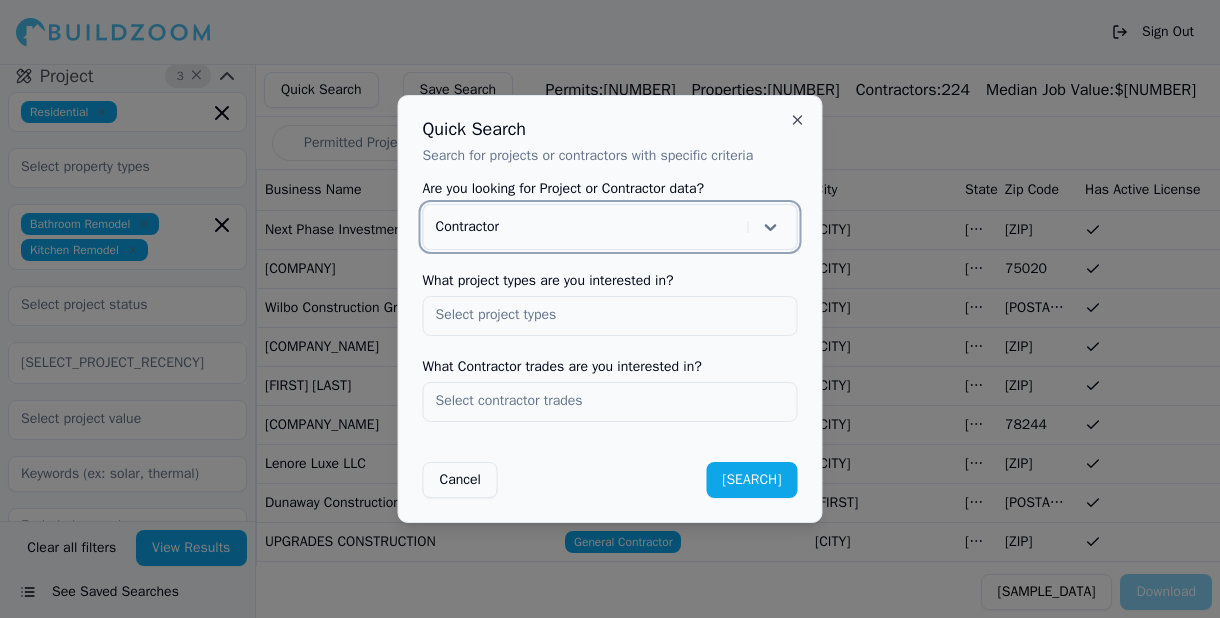 click at bounding box center [610, 315] 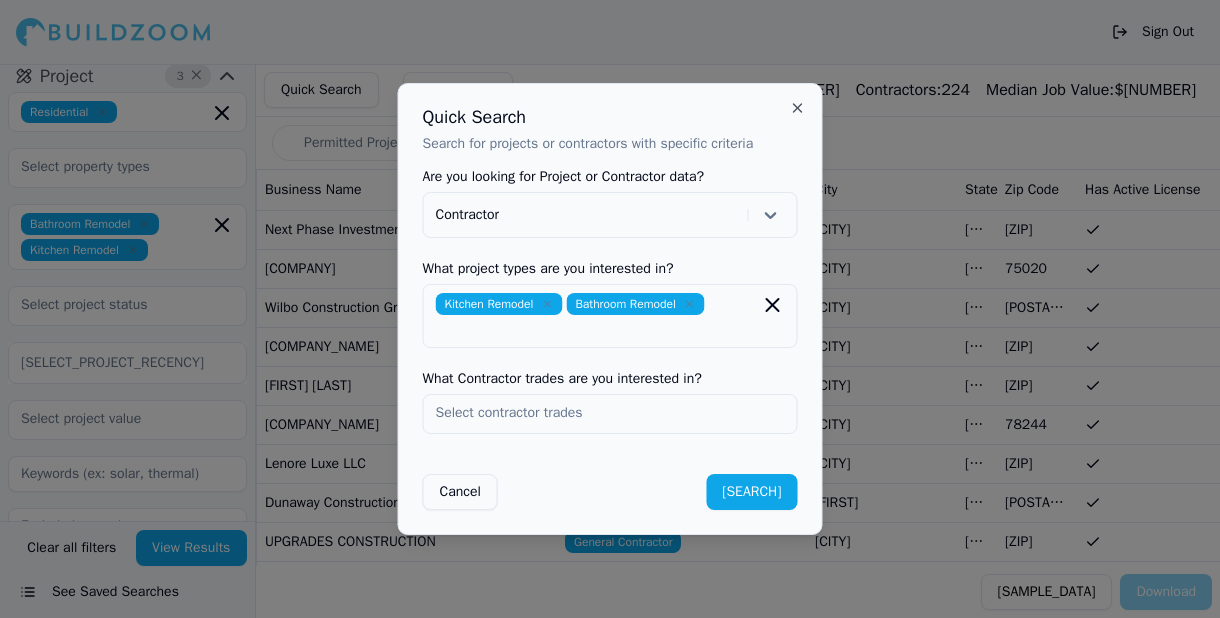 click on "Are you looking for Project or Contractor data? Contractor What project types are you interested in? Kitchen Remodel Bathroom Remodel What Contractor trades are you interested in? Cancel Search" at bounding box center [610, 340] 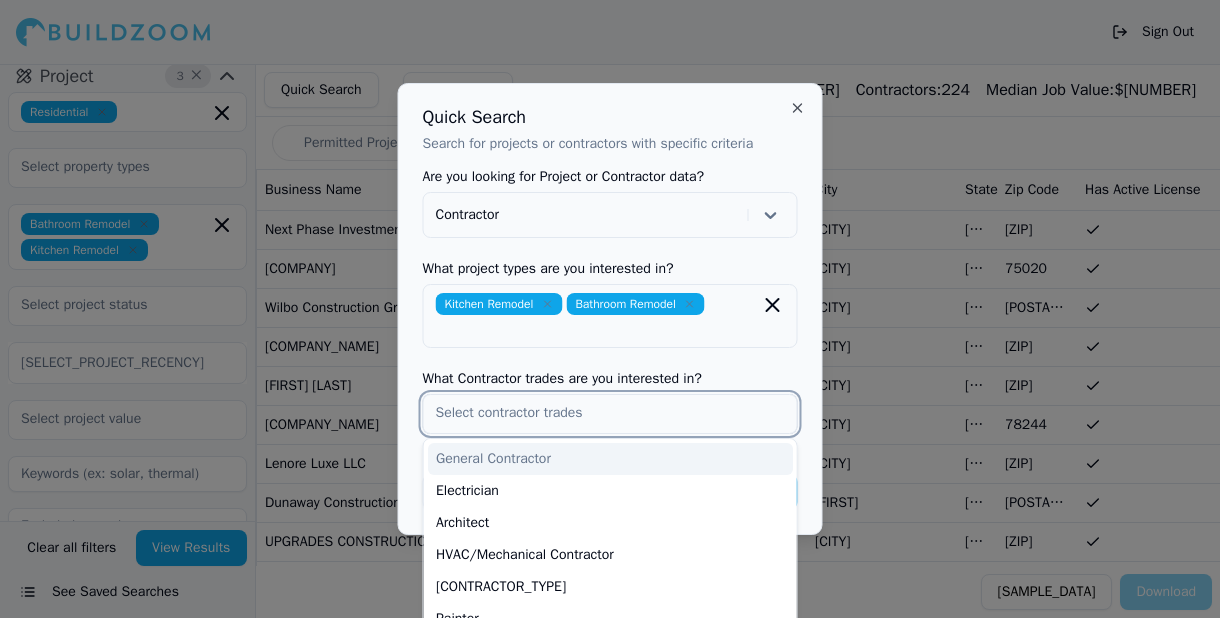 click at bounding box center (610, 413) 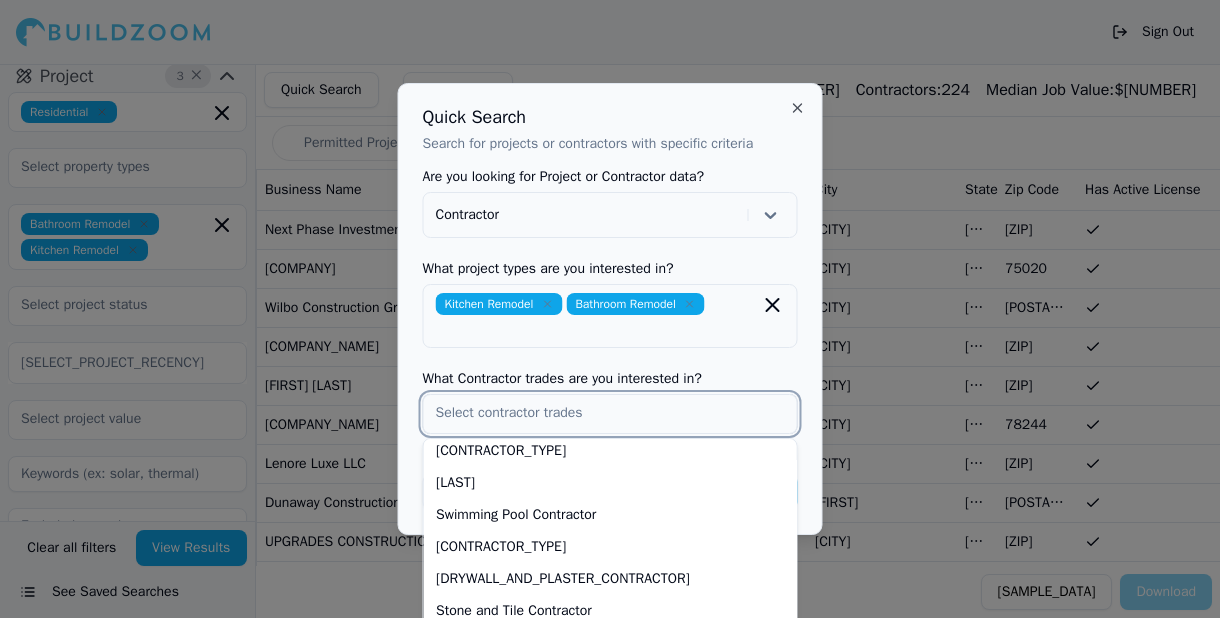 scroll, scrollTop: 423, scrollLeft: 0, axis: vertical 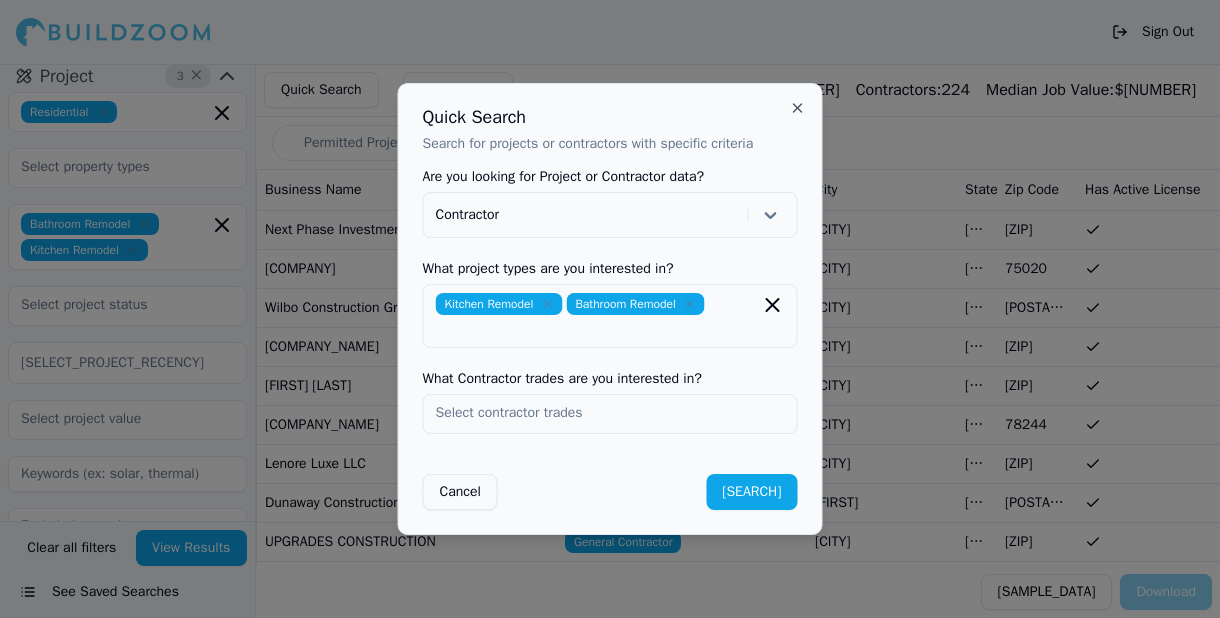 click on "What Contractor trades are you interested in?" at bounding box center [610, 379] 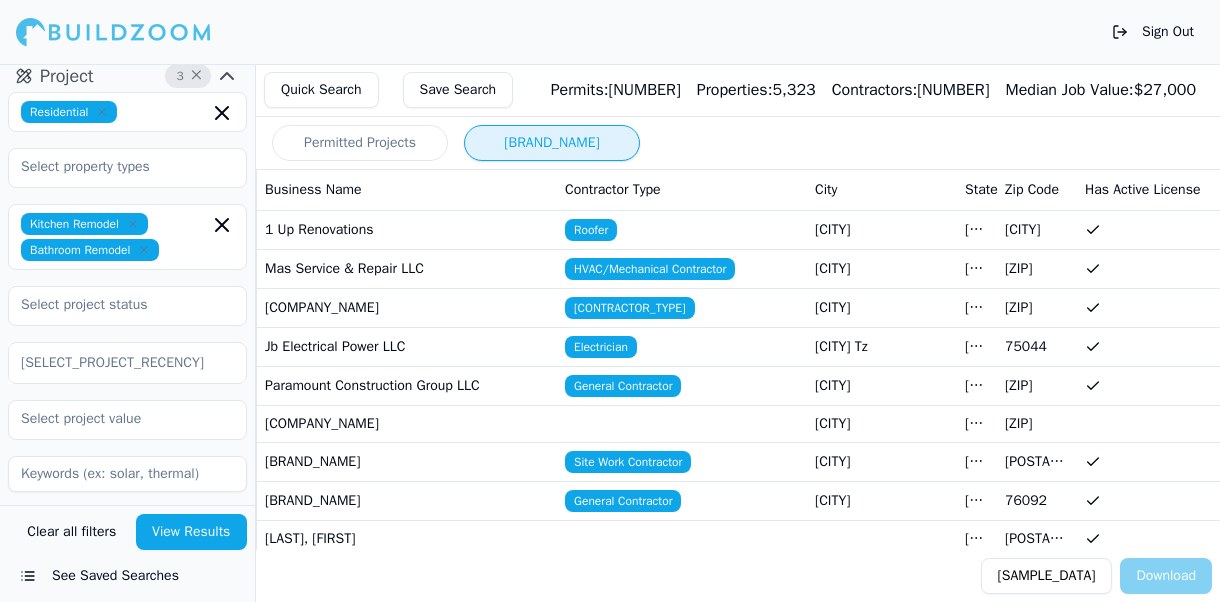 click on "1 Up Renovations" at bounding box center [407, 229] 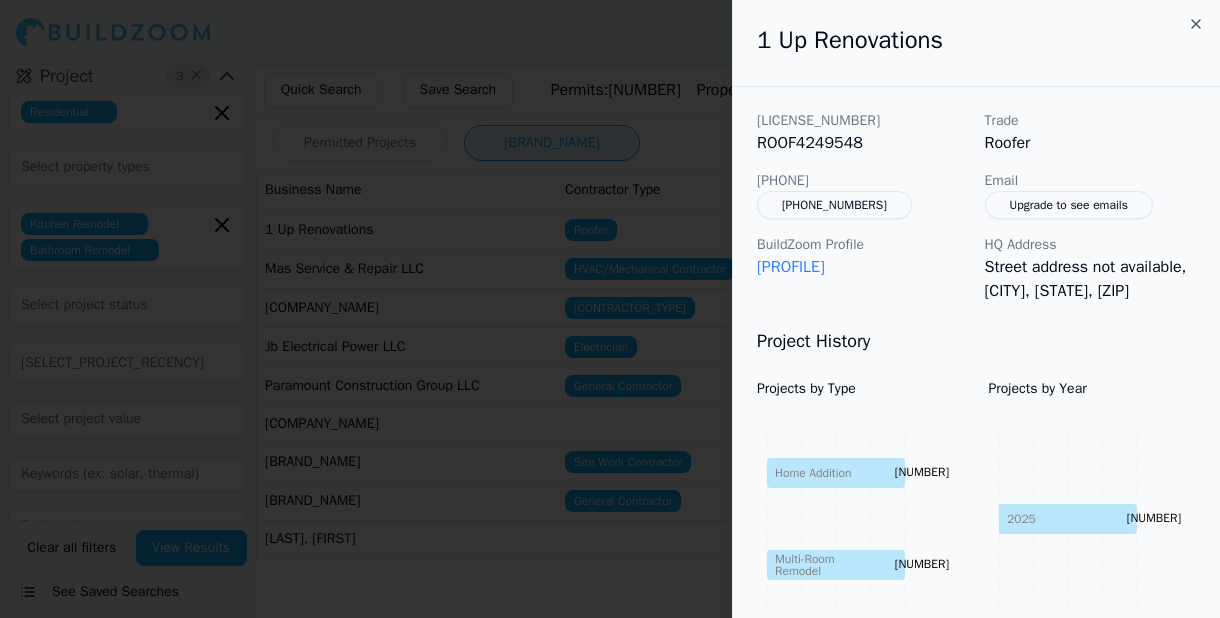 click at bounding box center (610, 309) 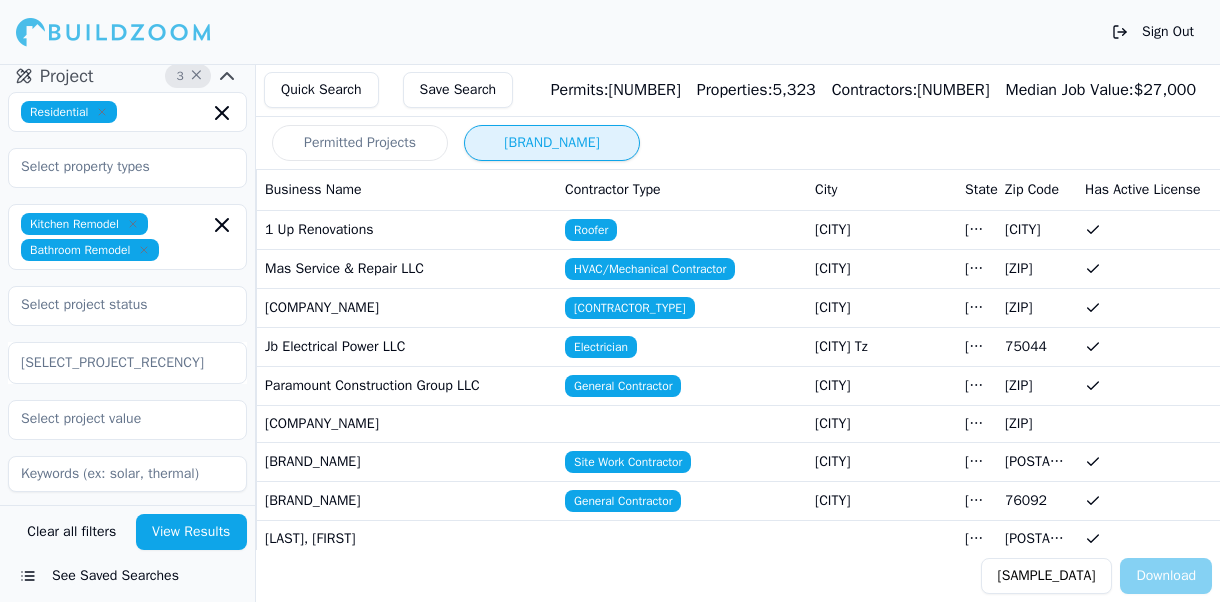 click on "Quick Search" at bounding box center [321, 90] 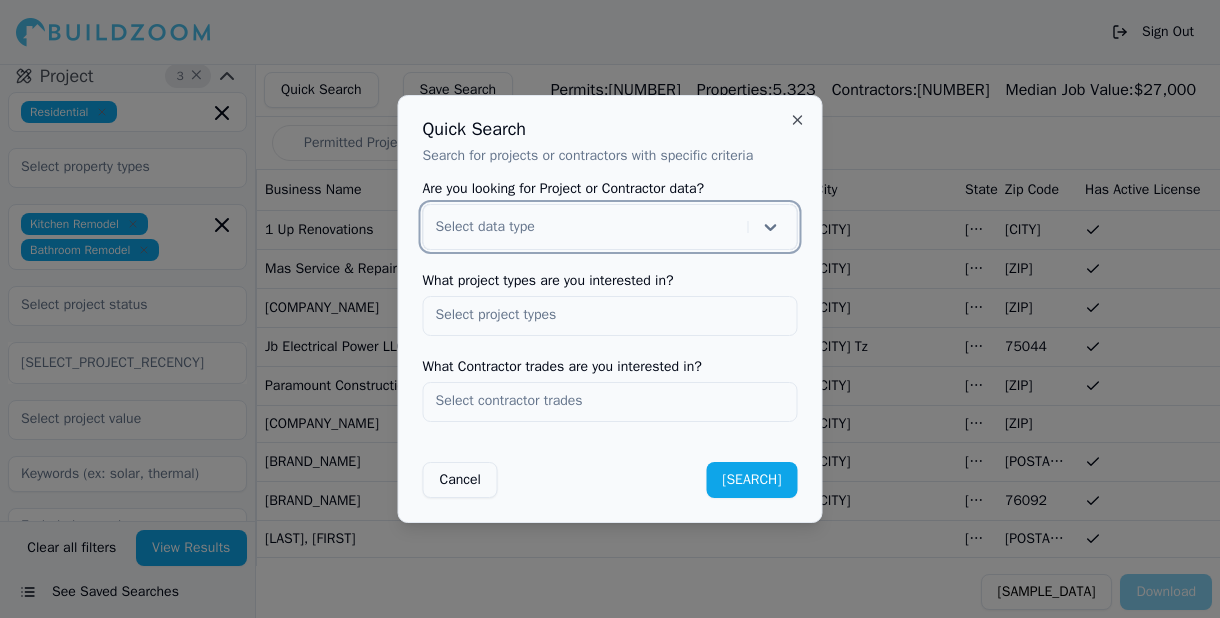 click on "Select data type" at bounding box center (610, 227) 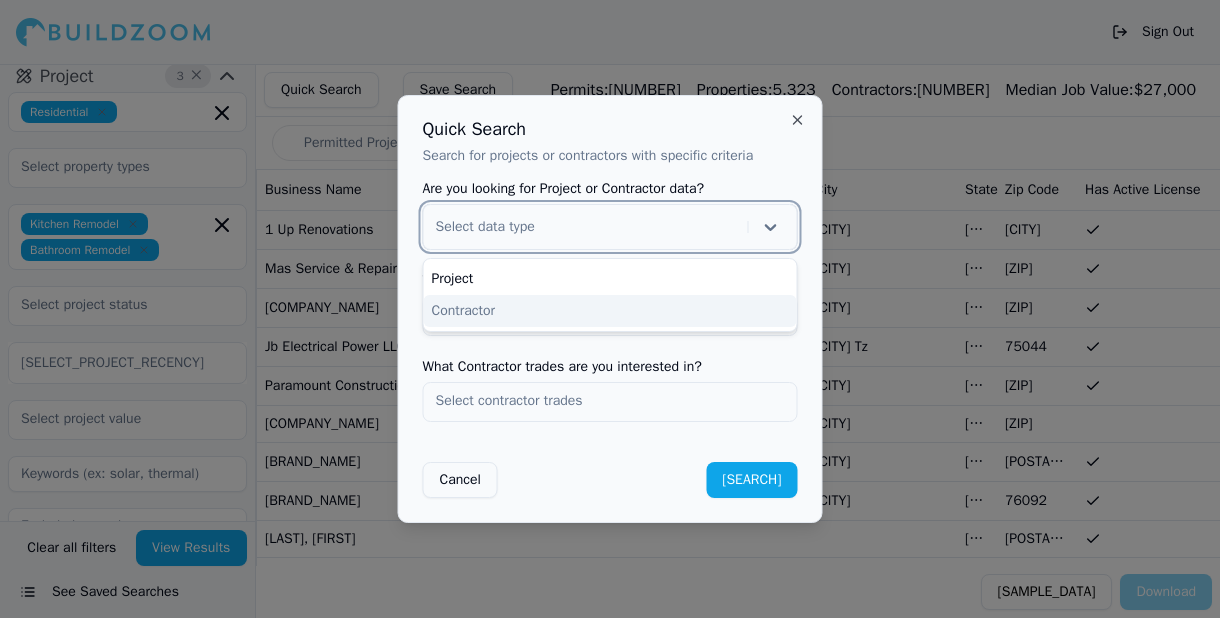 click on "Contractor" at bounding box center (610, 311) 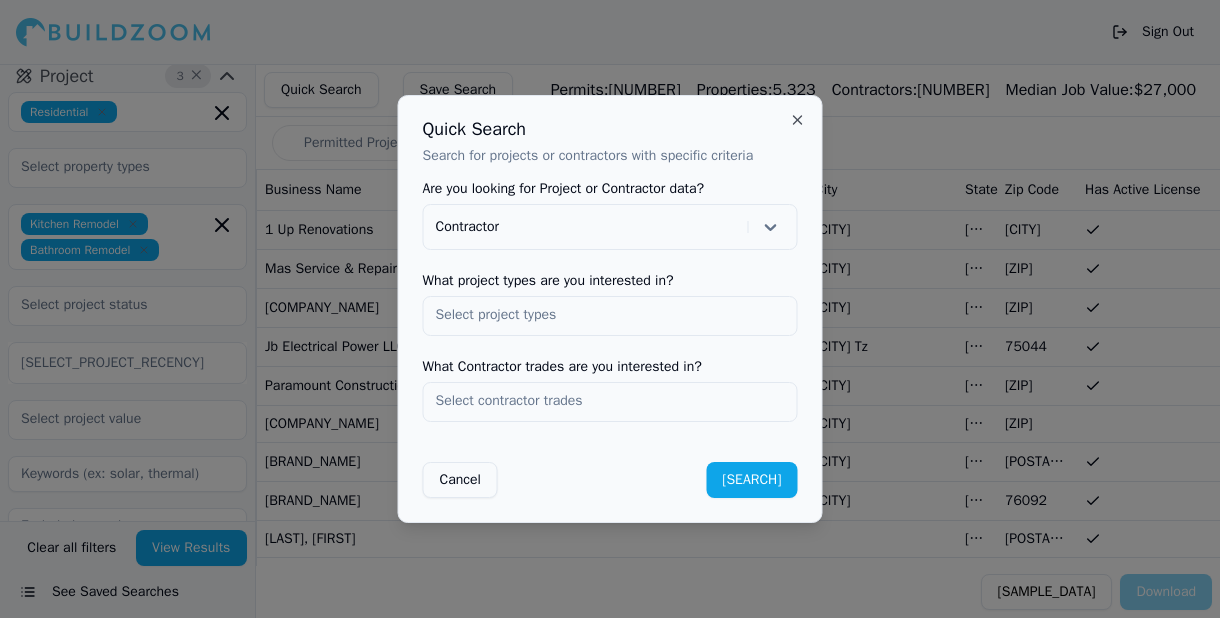 click at bounding box center [610, 315] 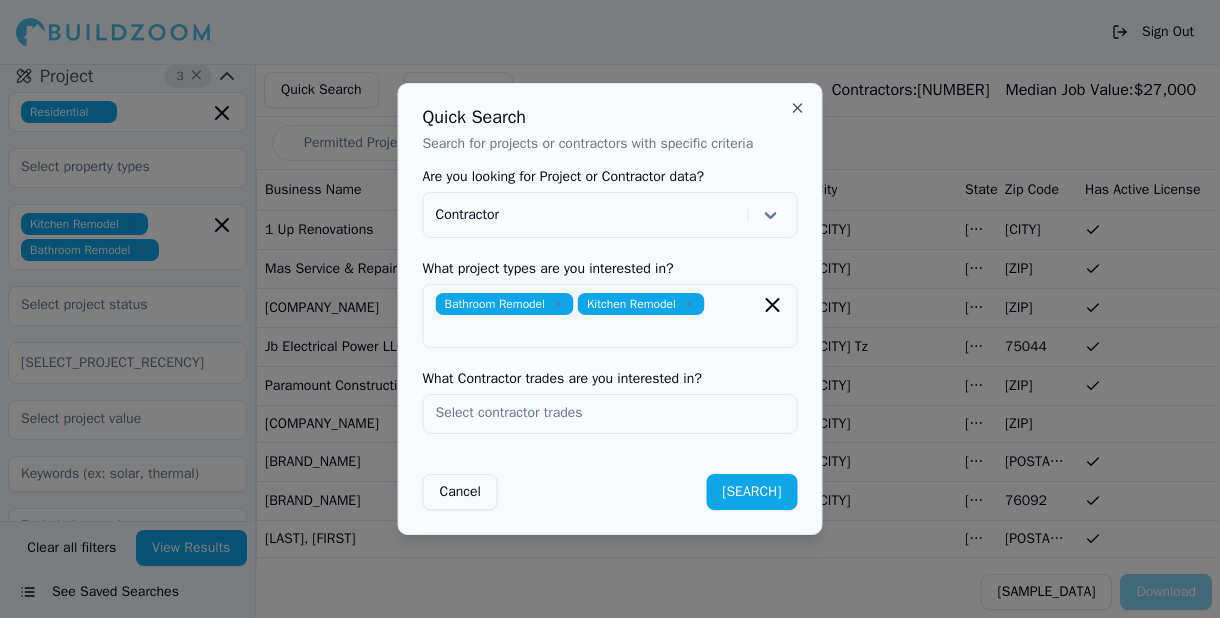 click on "Quick Search Search for projects or contractors with specific criteria Are you looking for Project or Contractor data? Contractor What project types are you interested in? Bathroom Remodel Kitchen Remodel What Contractor trades are you interested in? Cancel Search Close" at bounding box center [610, 309] 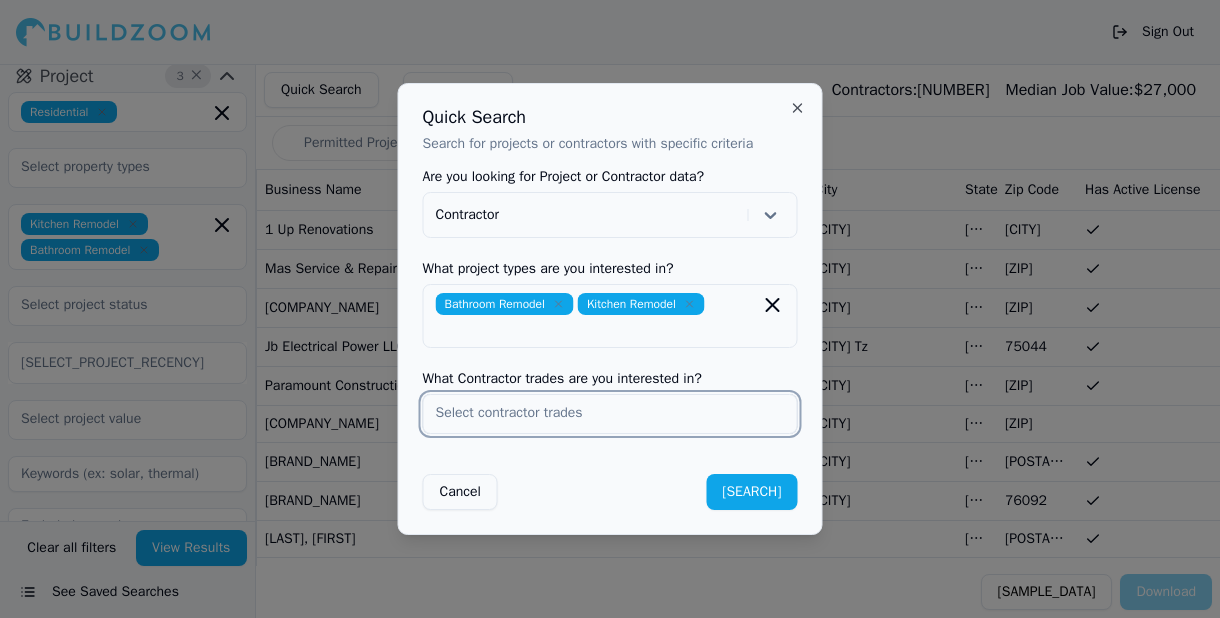 click at bounding box center (610, 413) 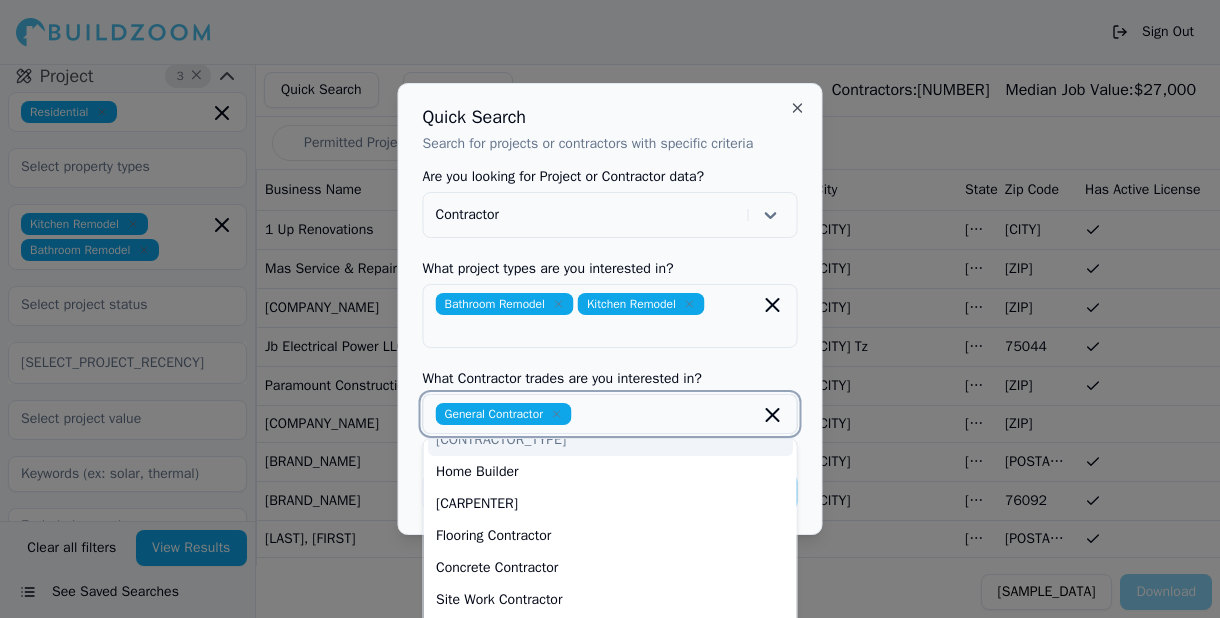 scroll, scrollTop: 58, scrollLeft: 0, axis: vertical 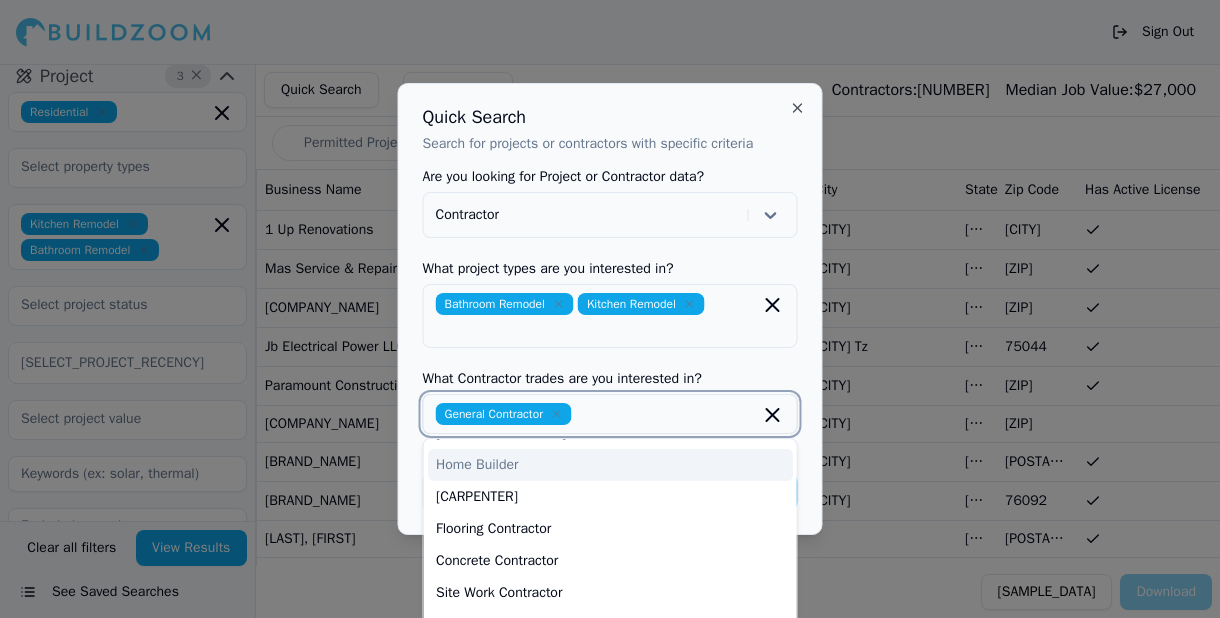 click on "Home Builder" at bounding box center [610, 465] 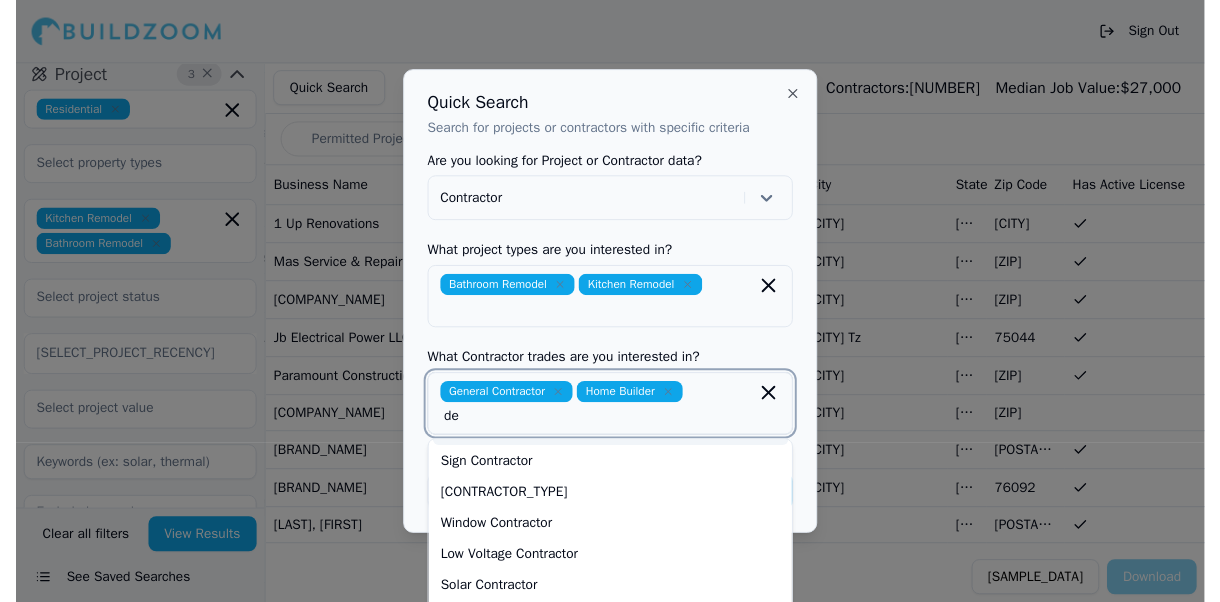 scroll, scrollTop: 0, scrollLeft: 0, axis: both 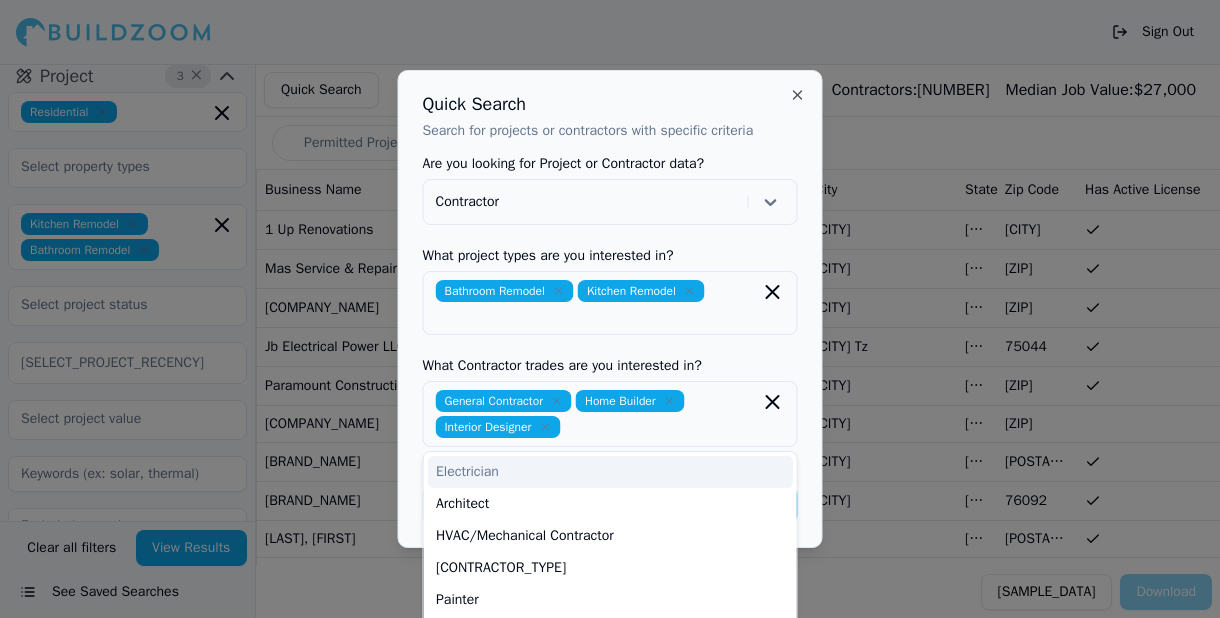 click on "Quick Search Search for projects or contractors with specific criteria Are you looking for Project or Contractor data? Contractor What project types are you interested in? Bathroom Remodel Kitchen Remodel What Contractor trades are you interested in? General Contractor Home Builder Interior Designer Electrician Architect HVAC/Mechanical Contractor Plumber Painter Roofer Engineer Specialist Landscape Contractor Carpenter Flooring Contractor Concrete Contractor Site Work Contractor Handyman Mason Swimming Pool Contractor Exterior Contractor Drywall and Plaster Contractor Stone and Tile Contractor Ironworkers/Welder Sign Contractor Fencing Contractor Window Contractor Low Voltage Contractor Solar Contractor Insulation/Acoustic Contractor Restoration Specialist Environmental Services Contractor Building Designer Large Scale Builder Foundation Contractor Fire Protection Contractor Cancel Search Close" at bounding box center [610, 309] 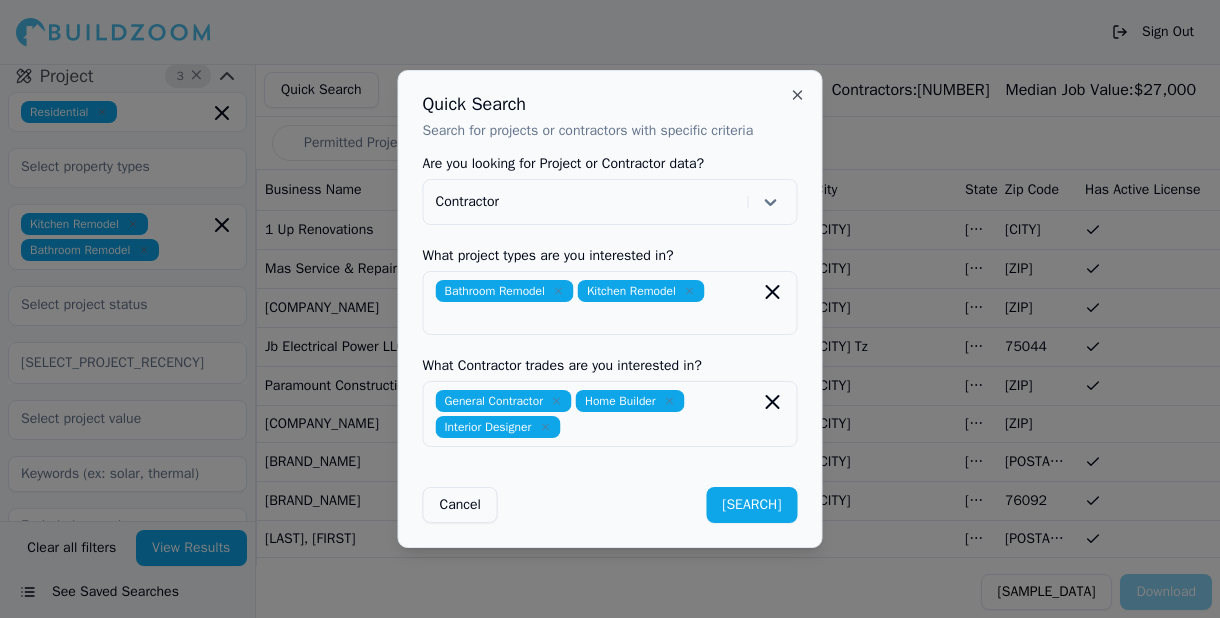 click on "[SEARCH]" at bounding box center [751, 505] 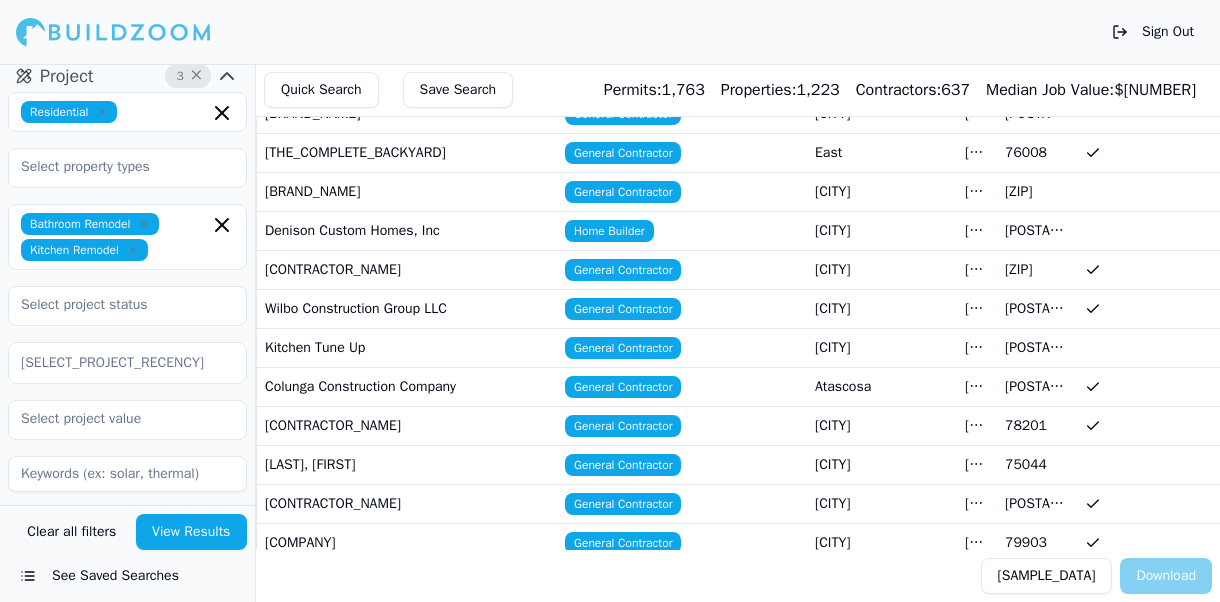 scroll, scrollTop: 2017, scrollLeft: 0, axis: vertical 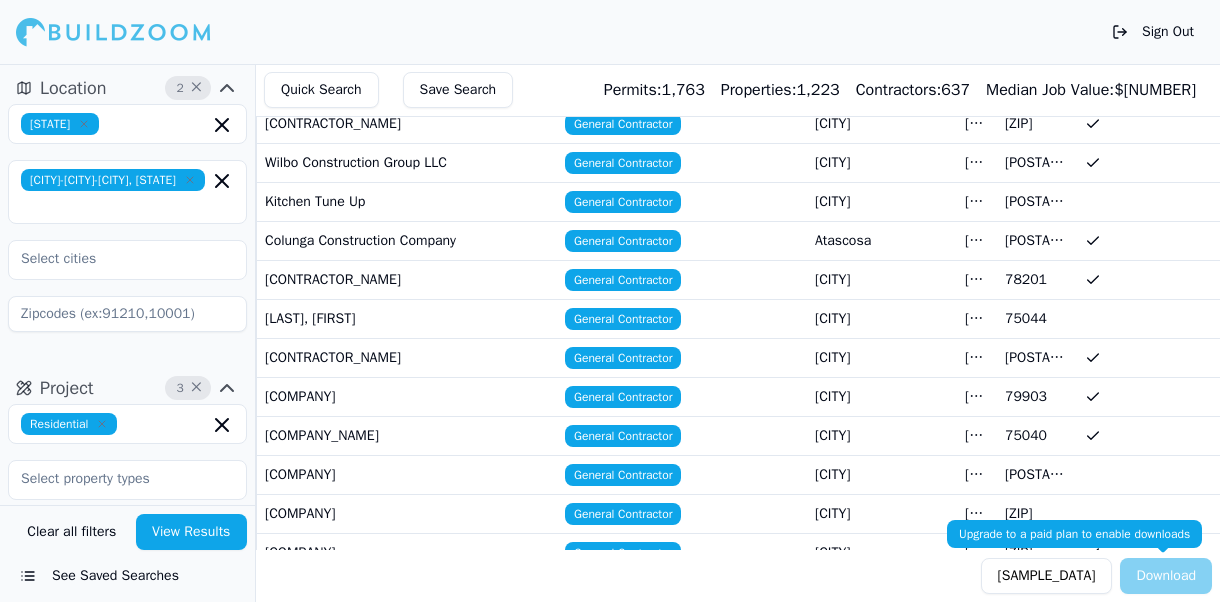 click on "Download" at bounding box center [1166, 576] 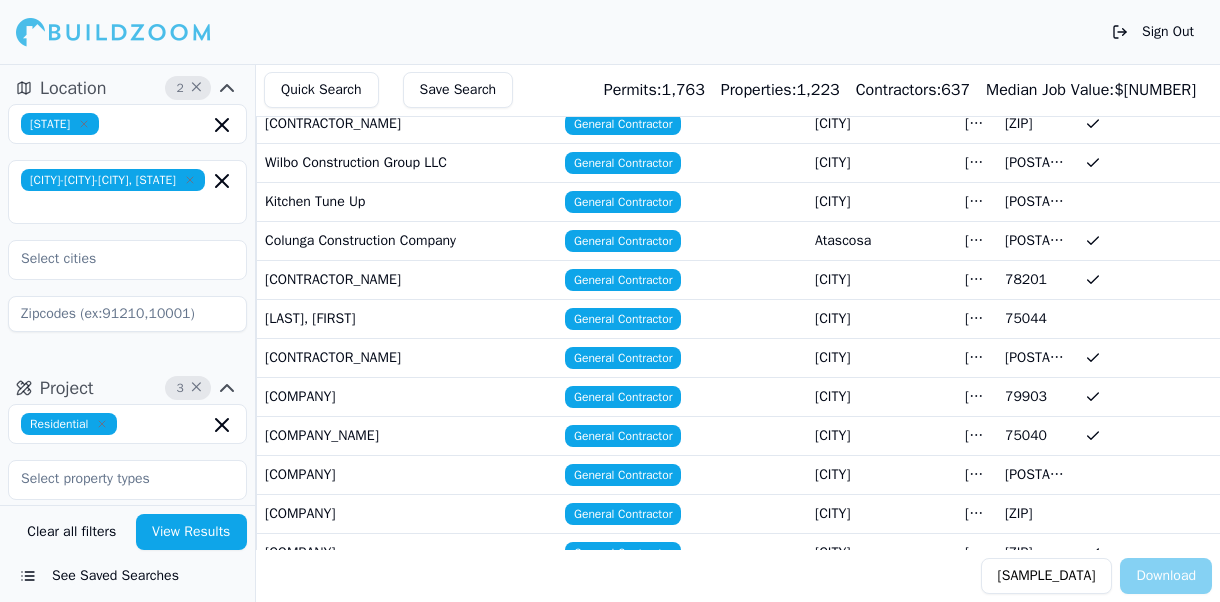 click on "Download" at bounding box center (1166, 576) 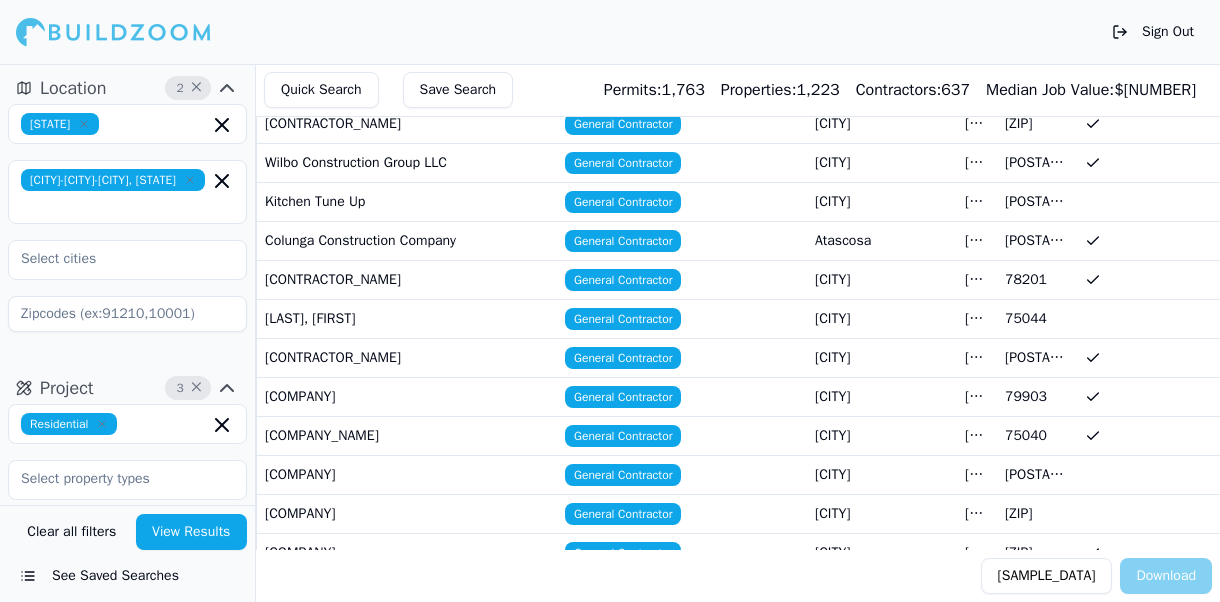 scroll, scrollTop: 2053, scrollLeft: 0, axis: vertical 